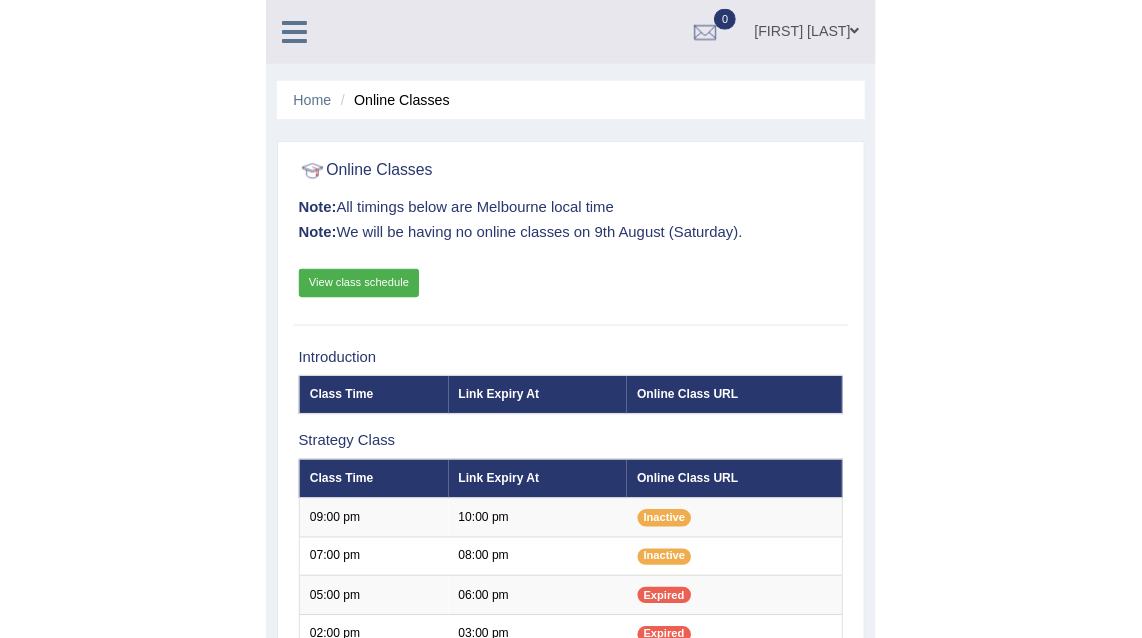 scroll, scrollTop: 0, scrollLeft: 0, axis: both 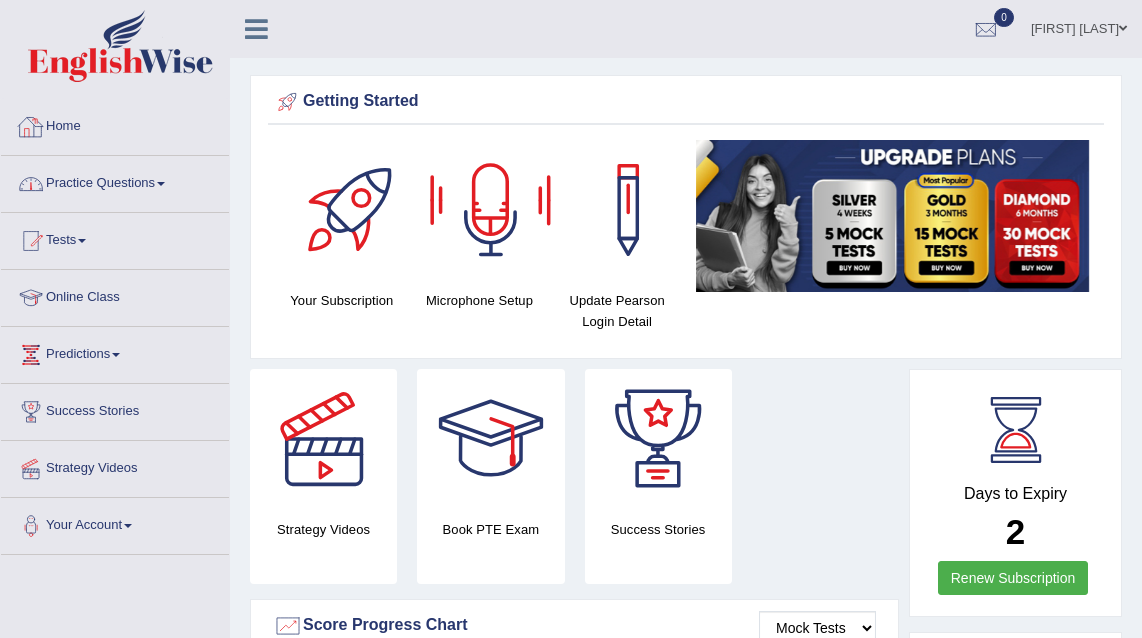click on "Home" at bounding box center [115, 124] 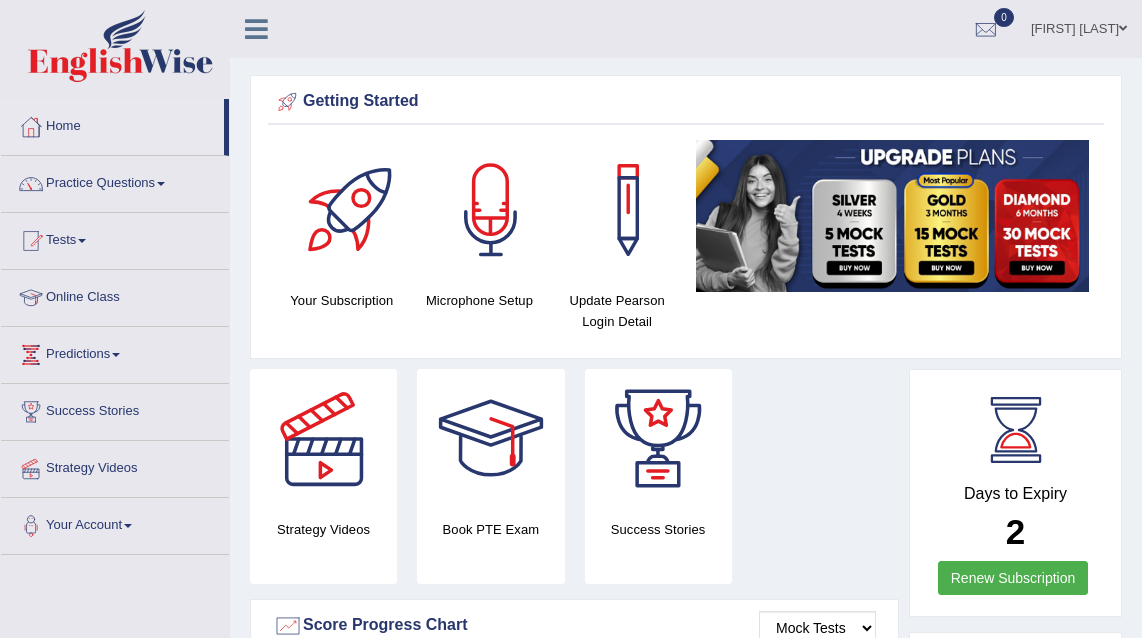 scroll, scrollTop: 0, scrollLeft: 0, axis: both 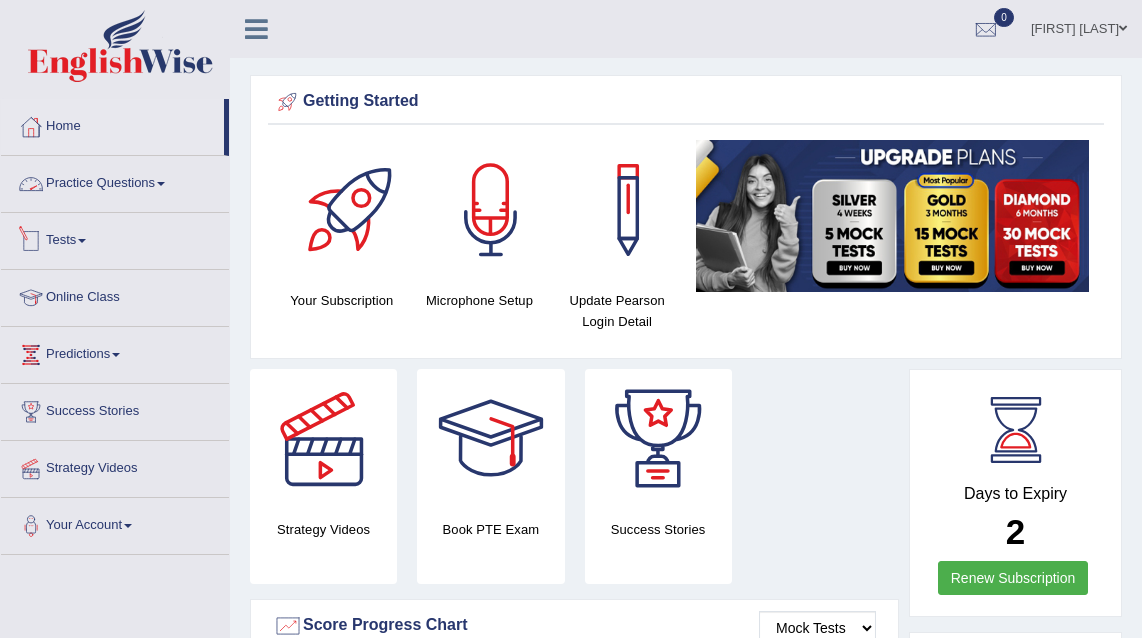 click on "Practice Questions" at bounding box center (115, 181) 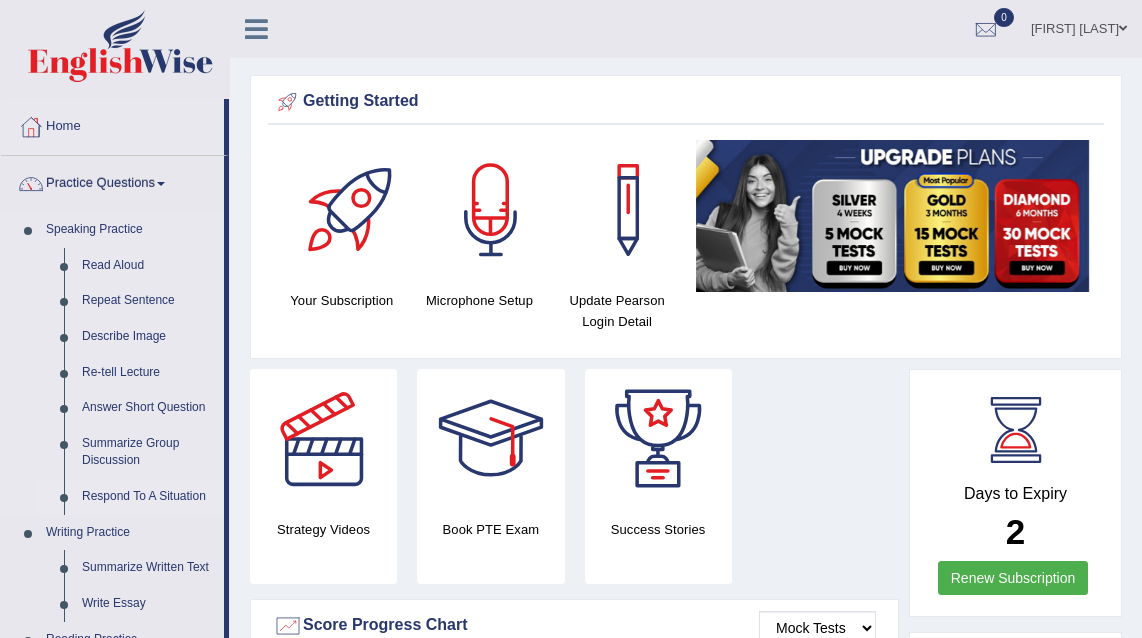 scroll, scrollTop: 24, scrollLeft: 0, axis: vertical 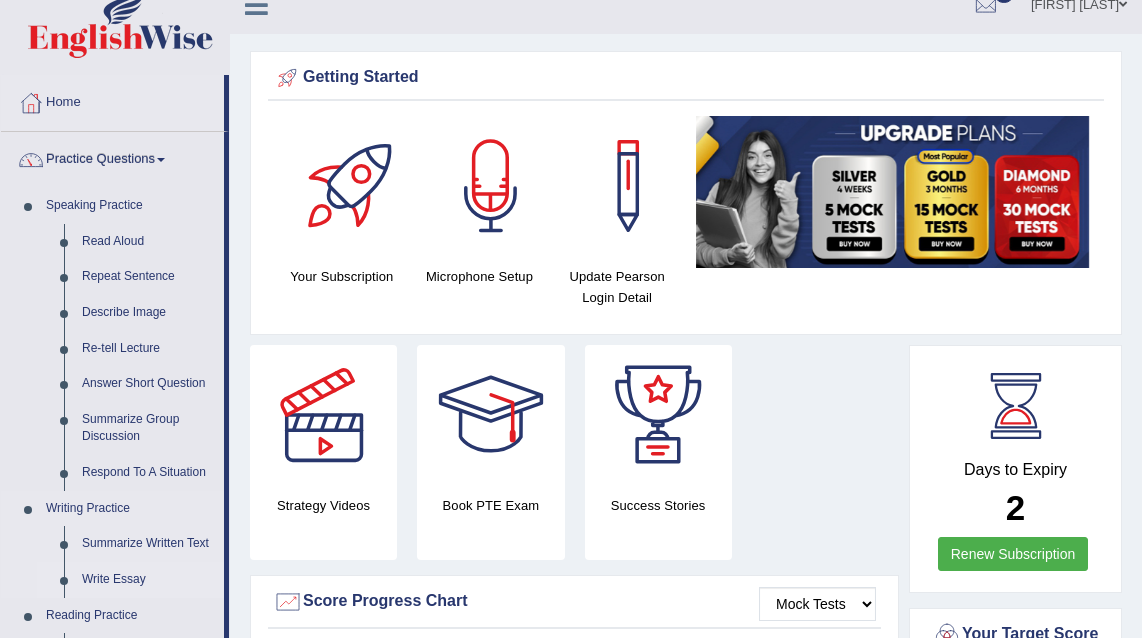 click on "Write Essay" at bounding box center (148, 580) 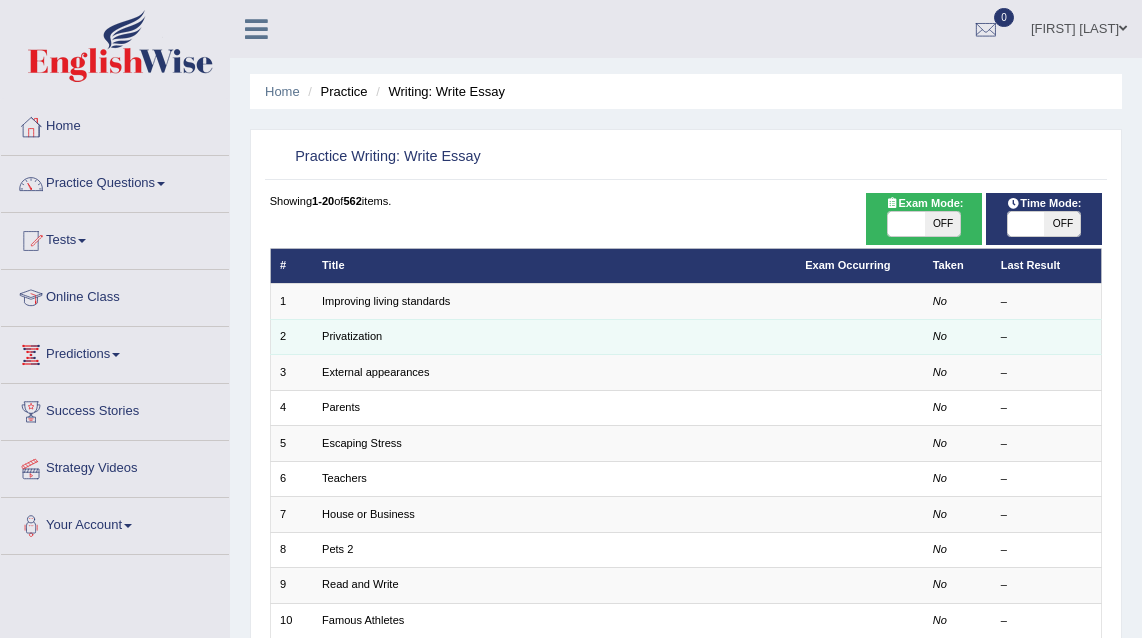 scroll, scrollTop: 0, scrollLeft: 0, axis: both 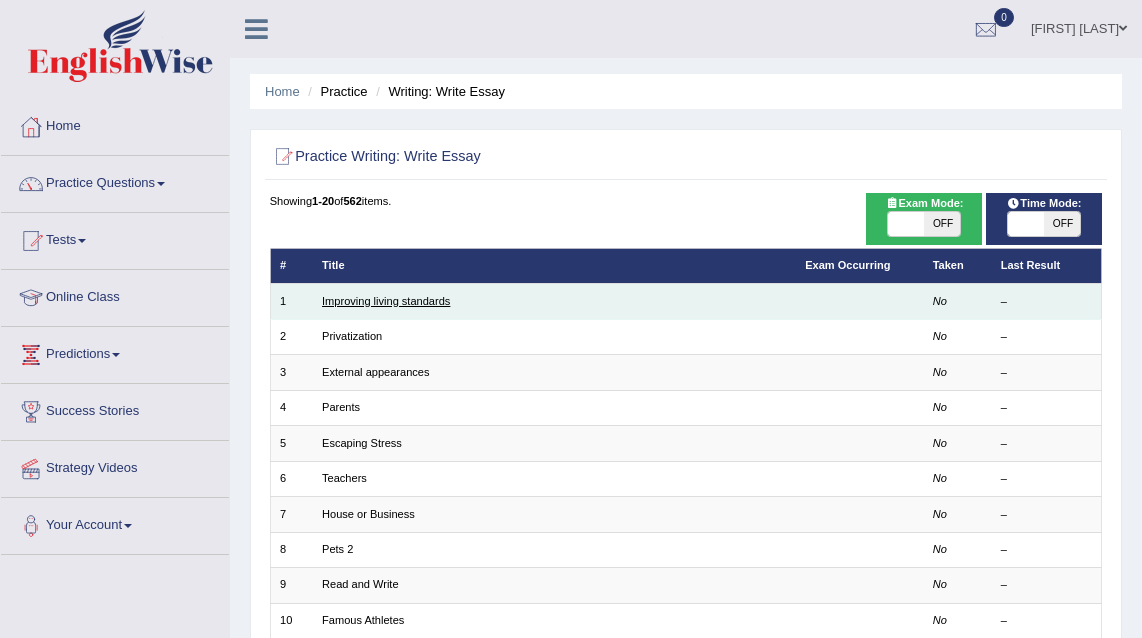 click on "Improving living standards" at bounding box center [386, 301] 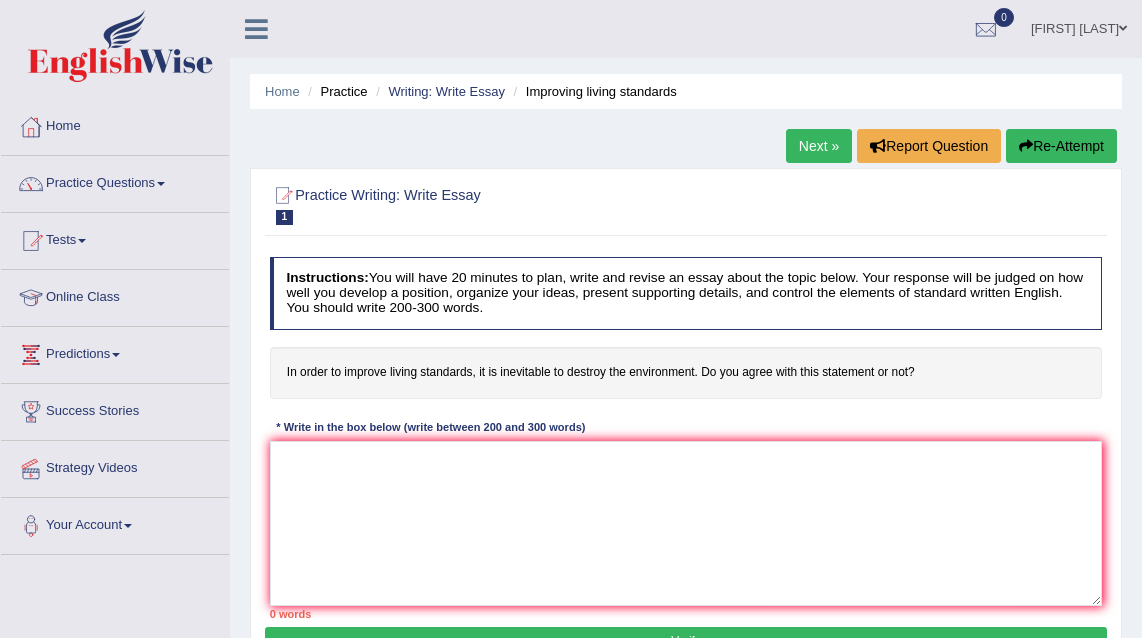 scroll, scrollTop: 0, scrollLeft: 0, axis: both 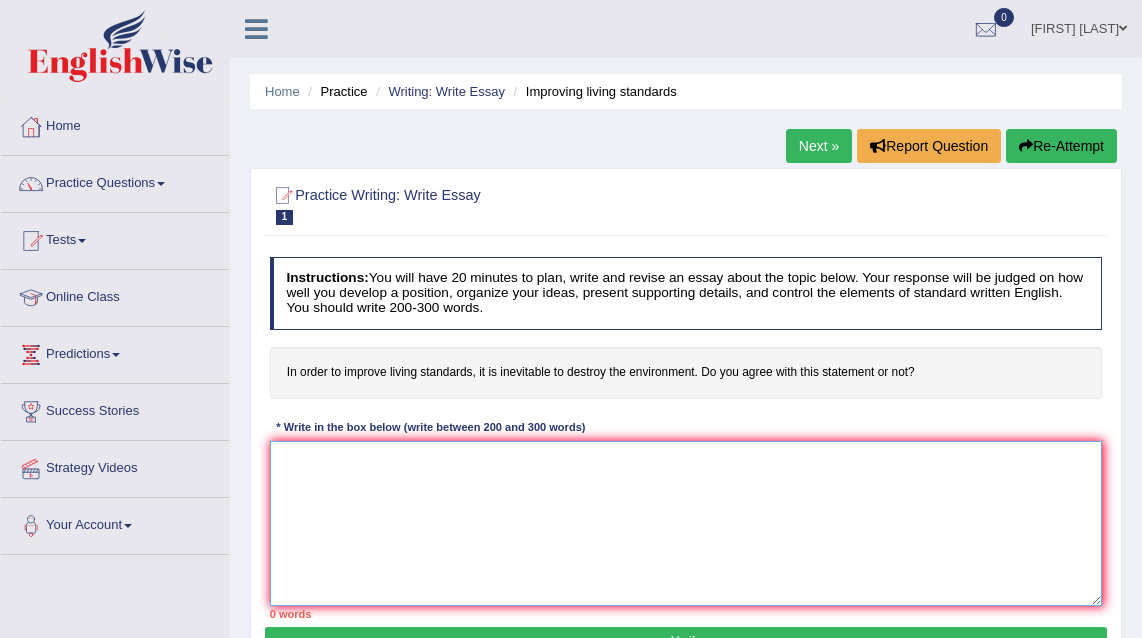 click at bounding box center [686, 523] 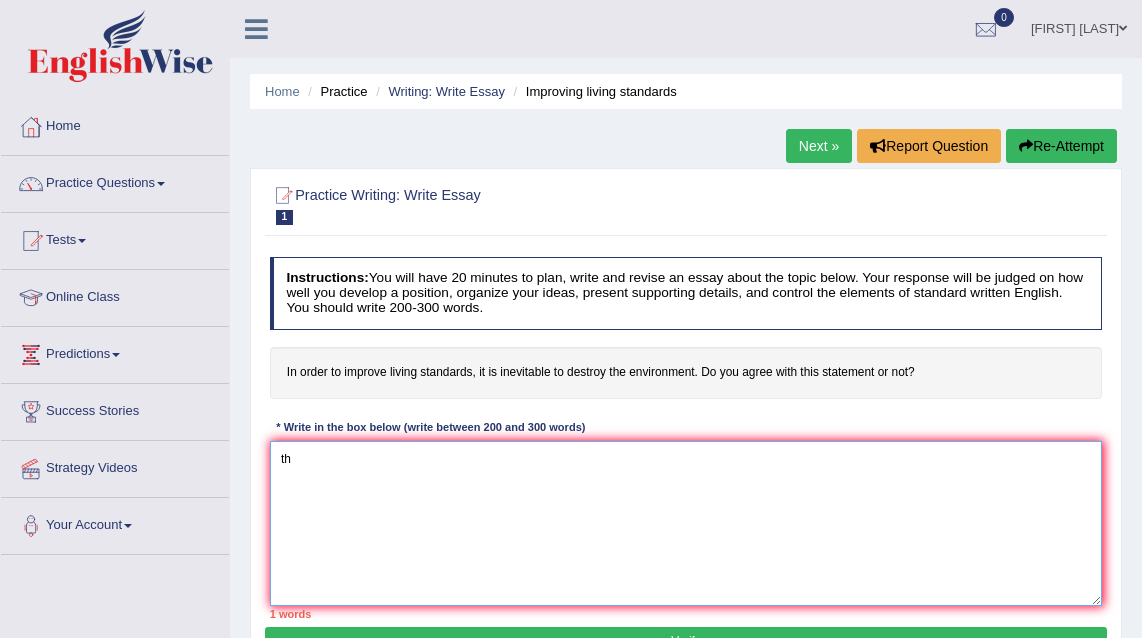 type on "t" 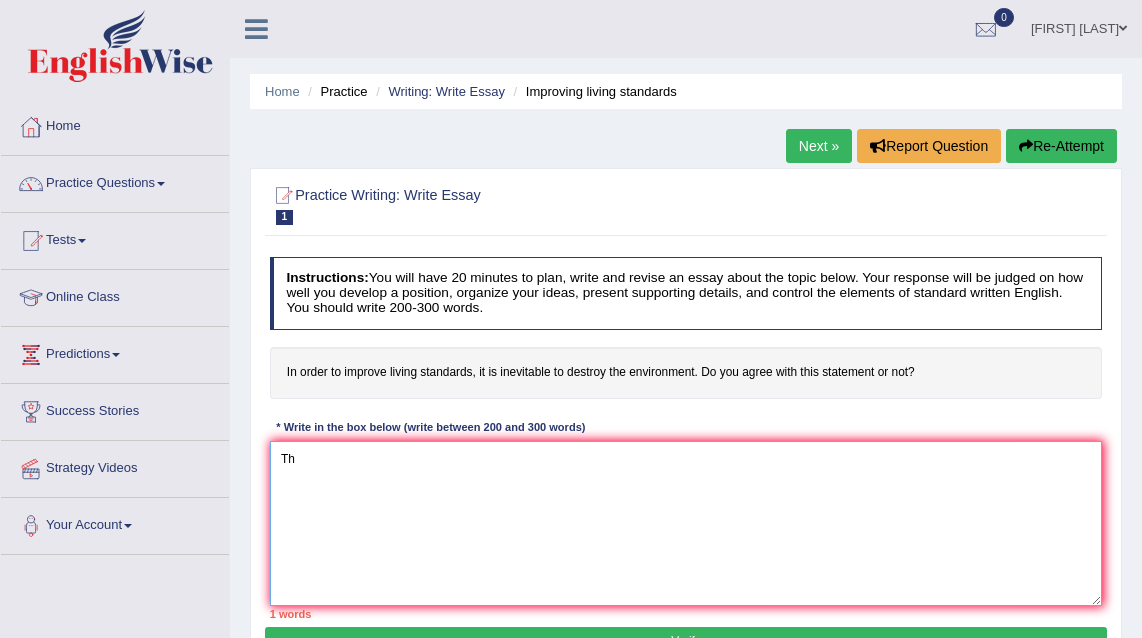 type on "T" 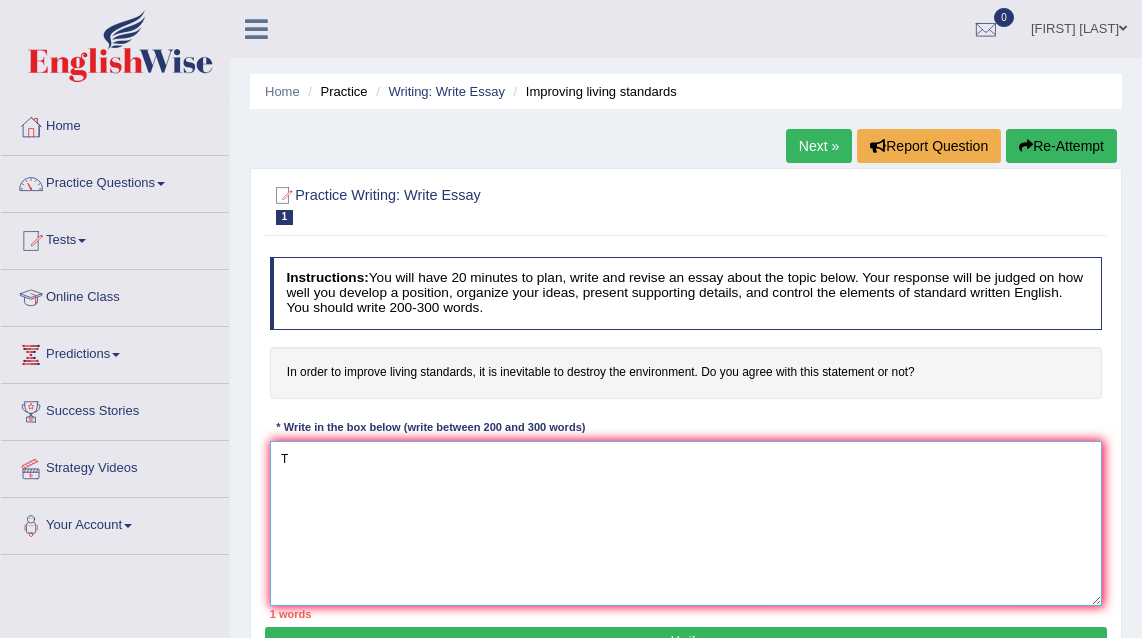 type 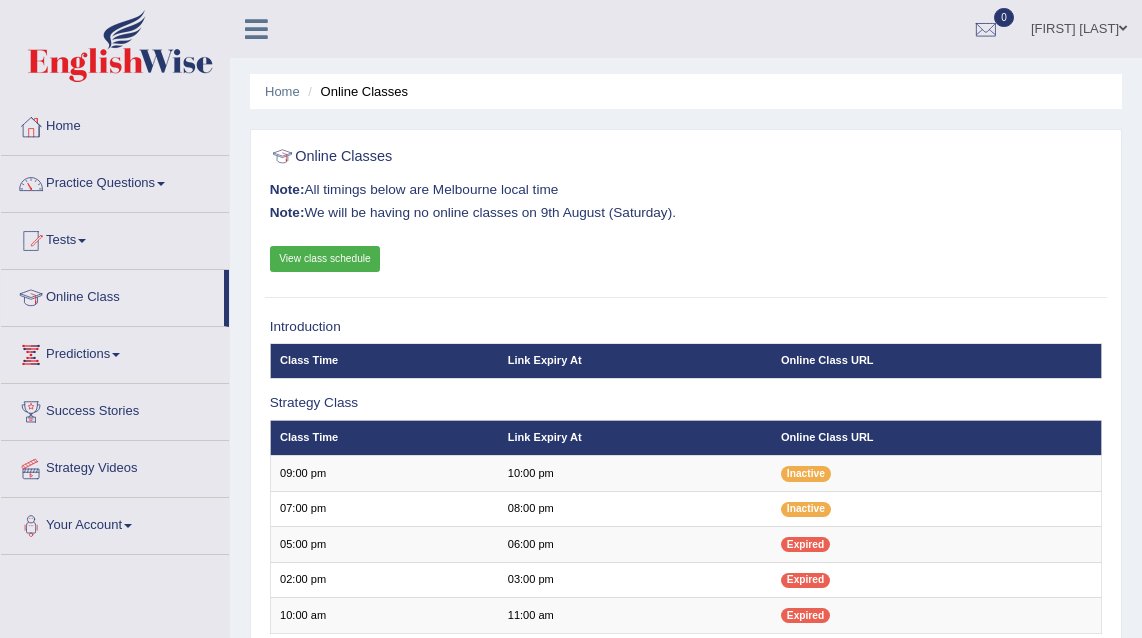 scroll, scrollTop: 0, scrollLeft: 0, axis: both 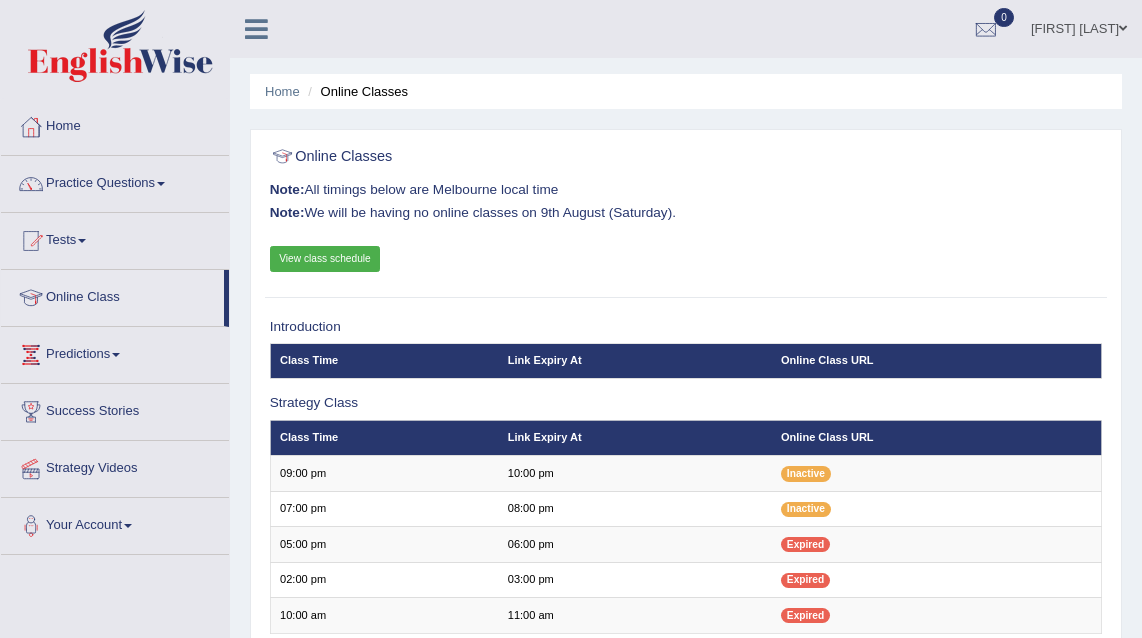 click on "View class schedule" at bounding box center [325, 259] 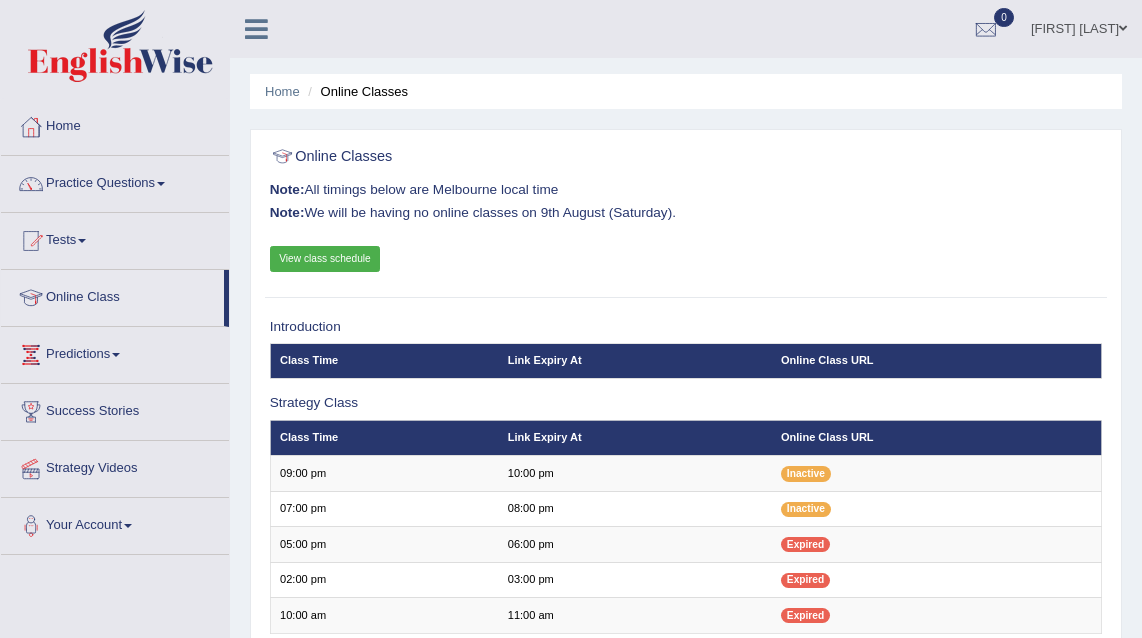scroll, scrollTop: 0, scrollLeft: 0, axis: both 